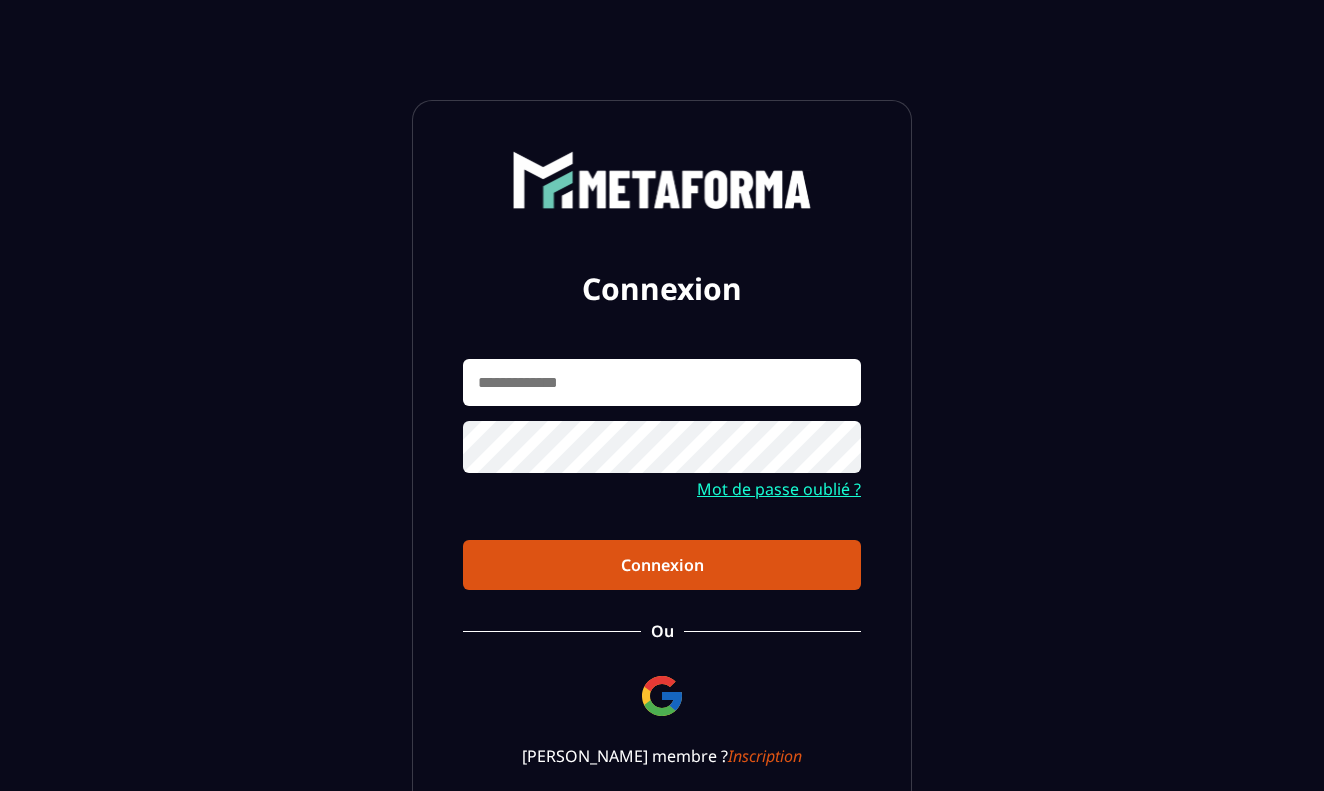 scroll, scrollTop: 0, scrollLeft: 0, axis: both 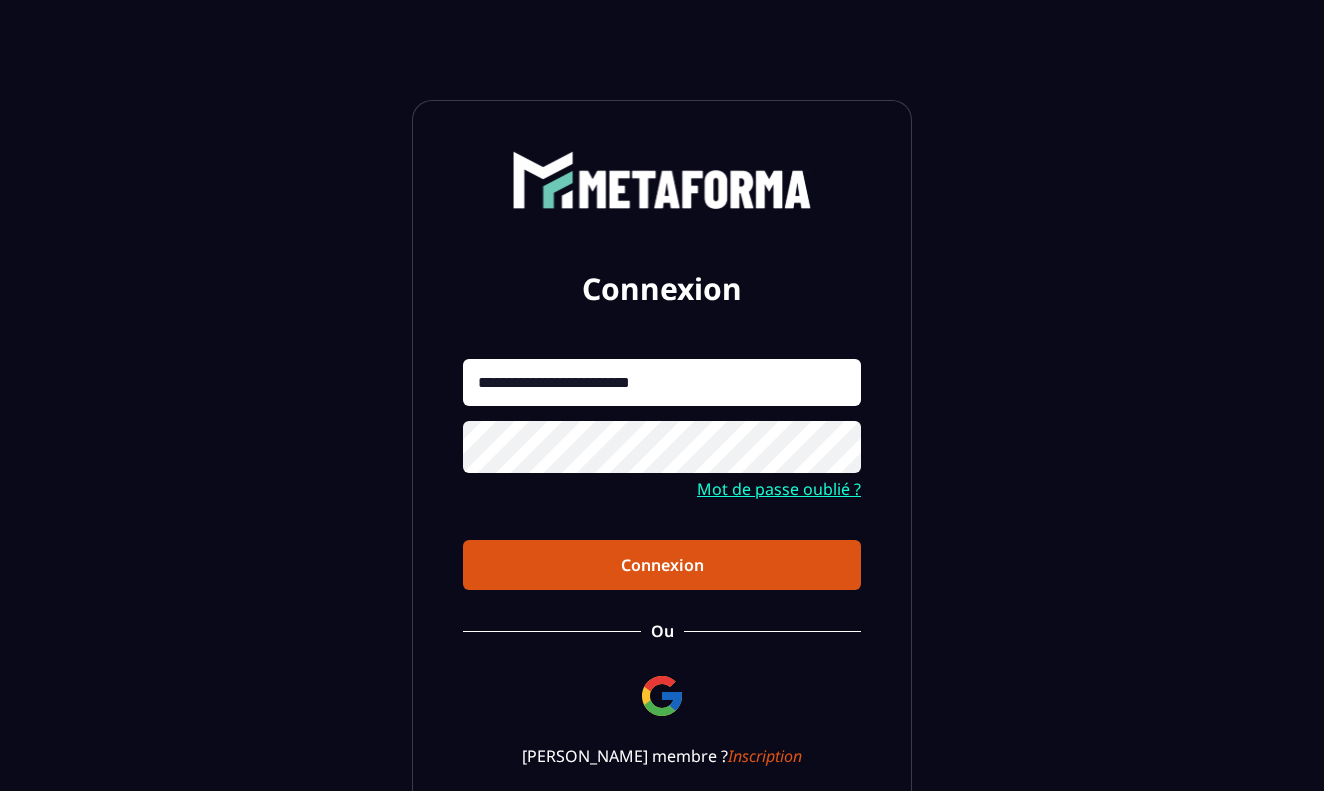 click on "Connexion" at bounding box center (662, 565) 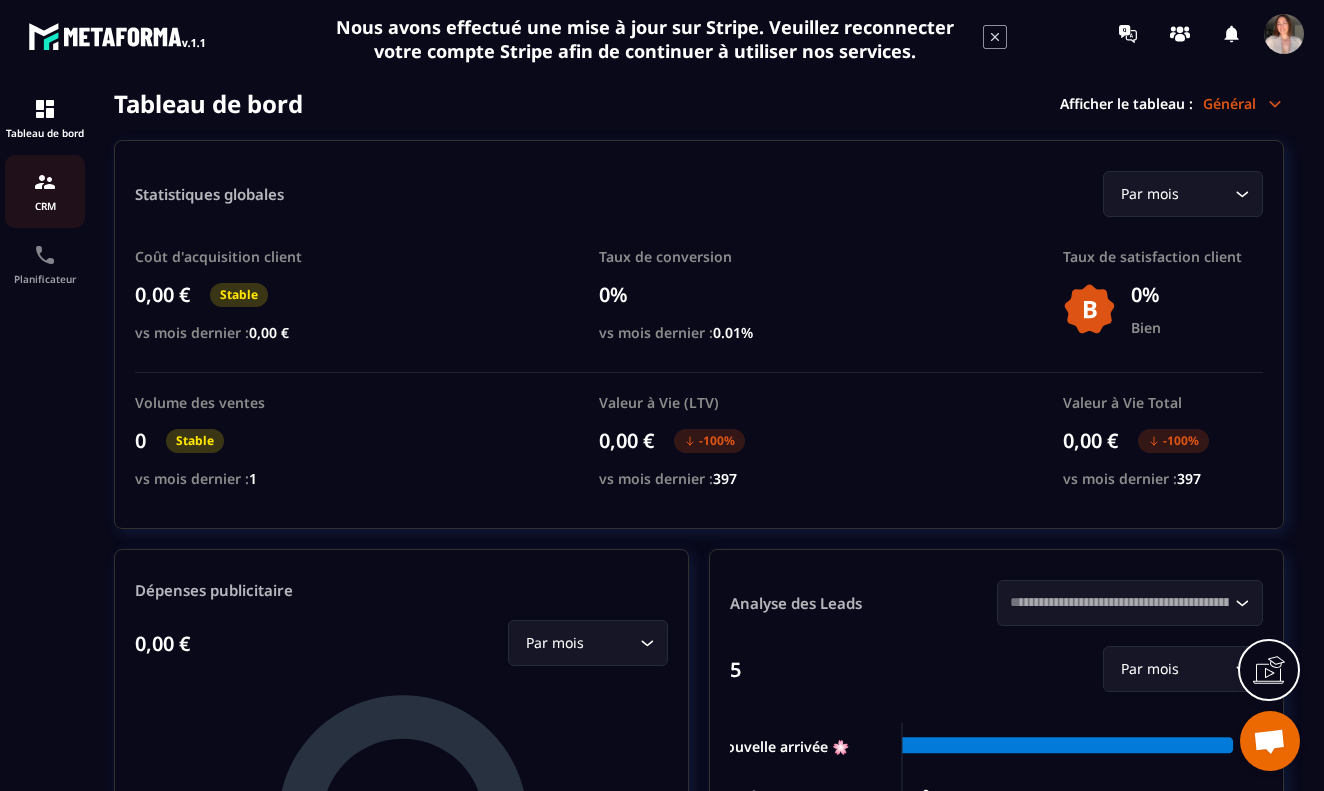click on "CRM" at bounding box center (45, 191) 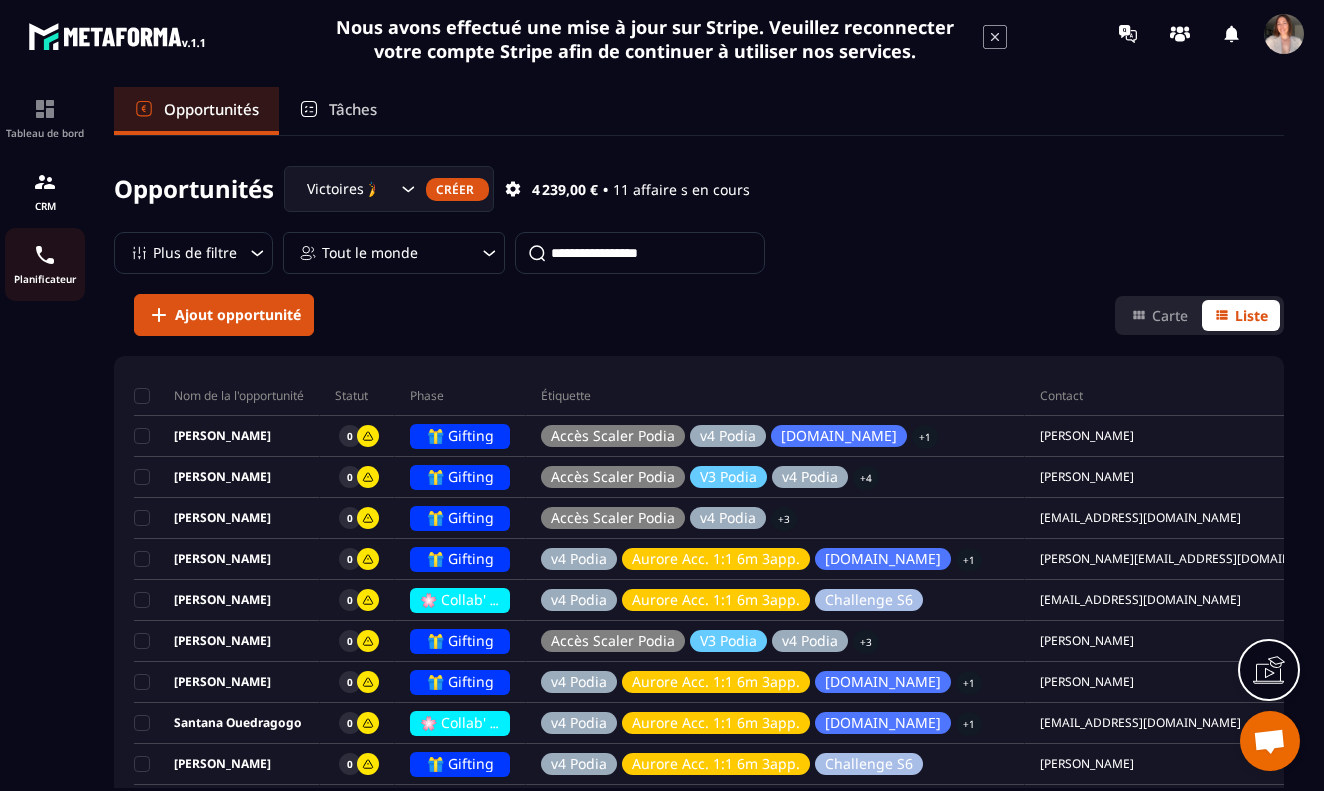 click at bounding box center (45, 255) 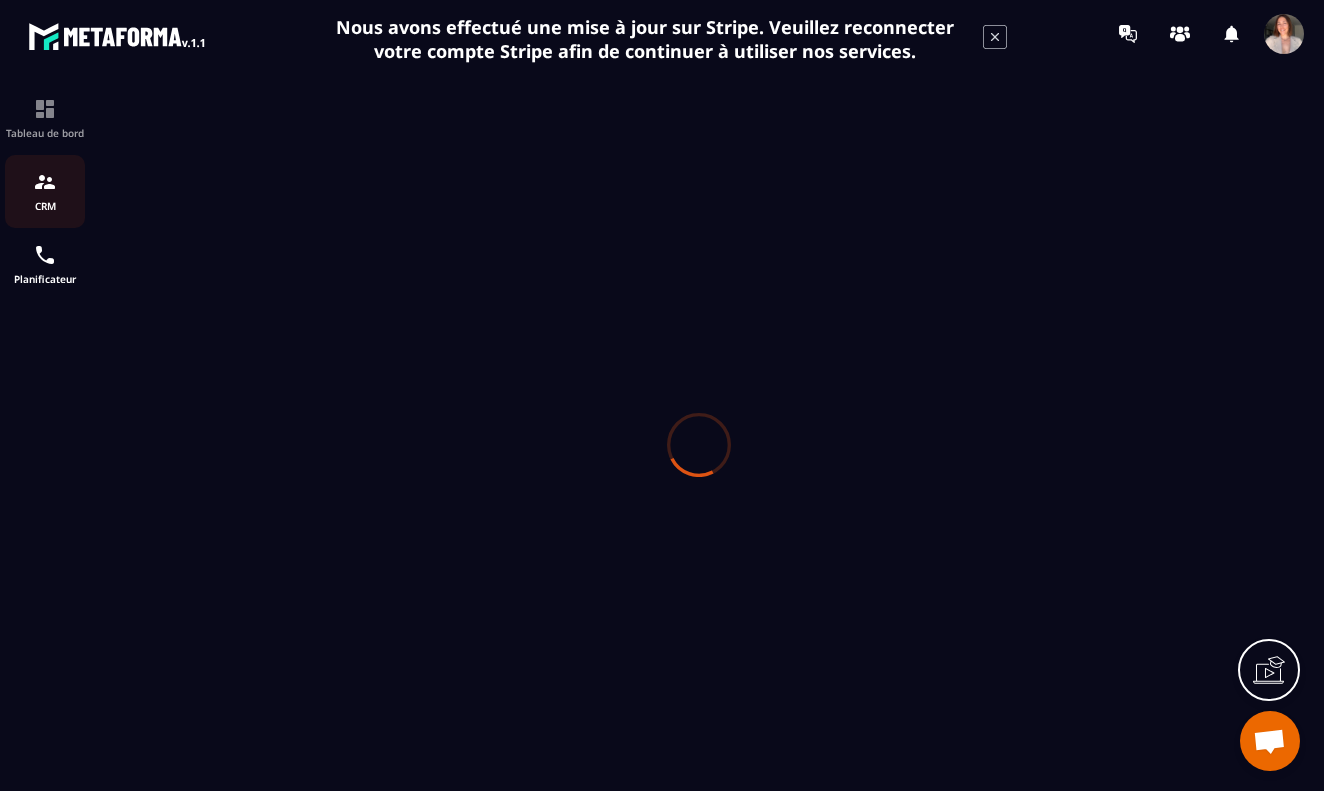 scroll, scrollTop: 0, scrollLeft: 0, axis: both 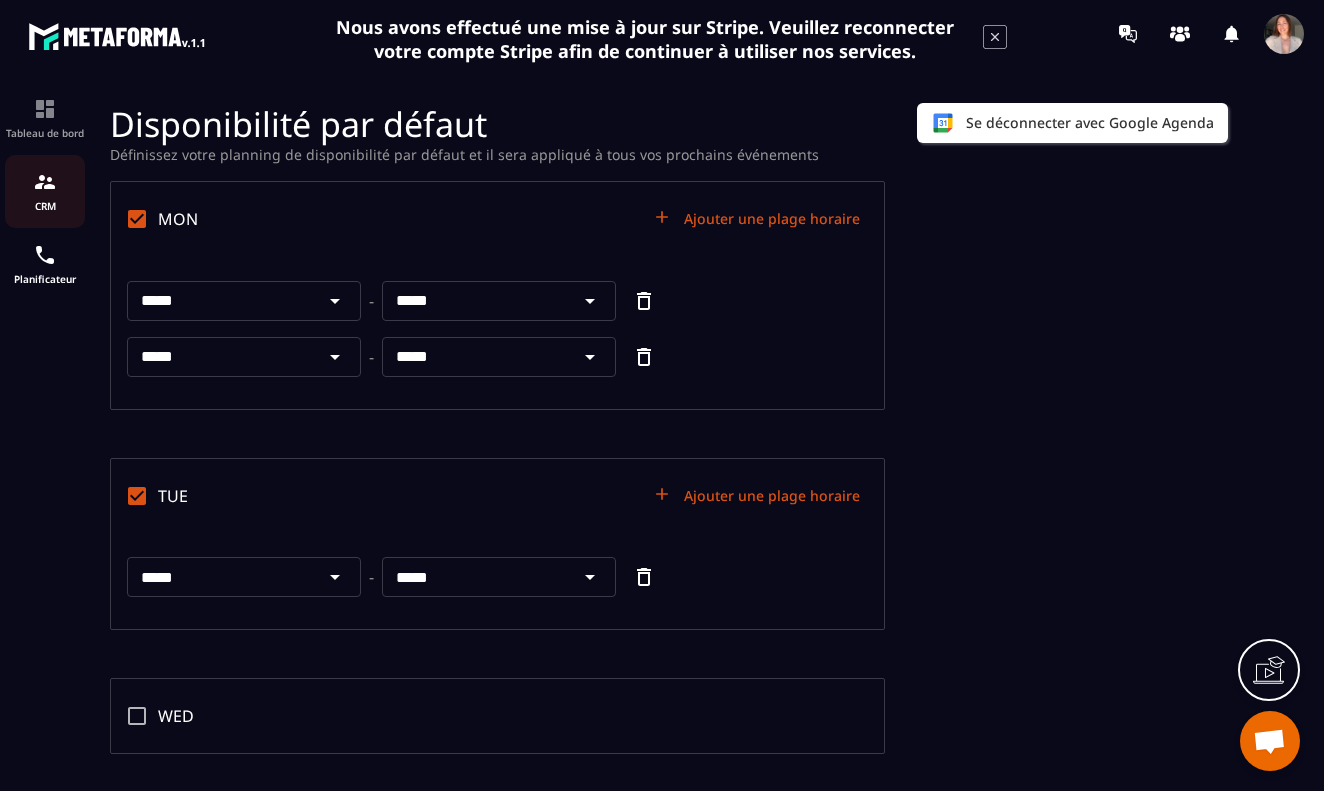 click on "CRM" at bounding box center [45, 206] 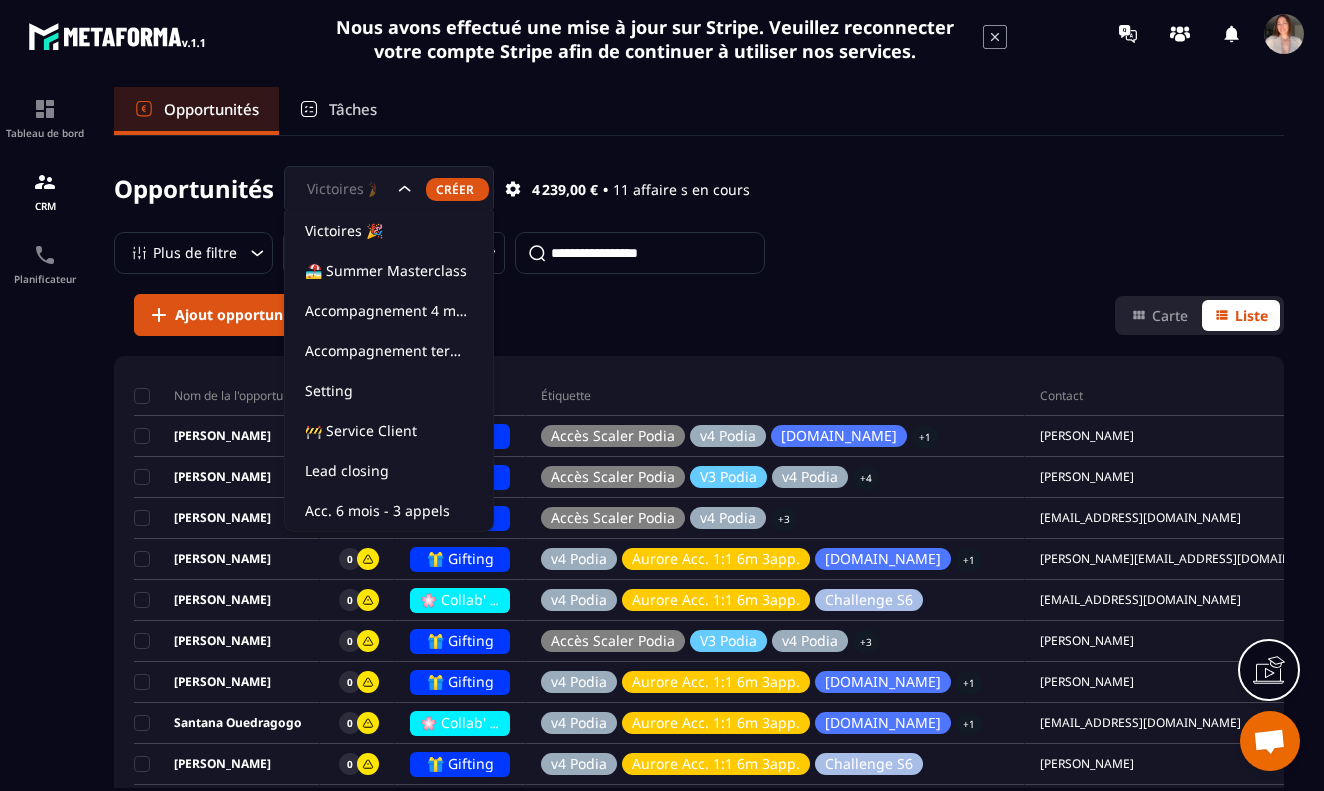 click 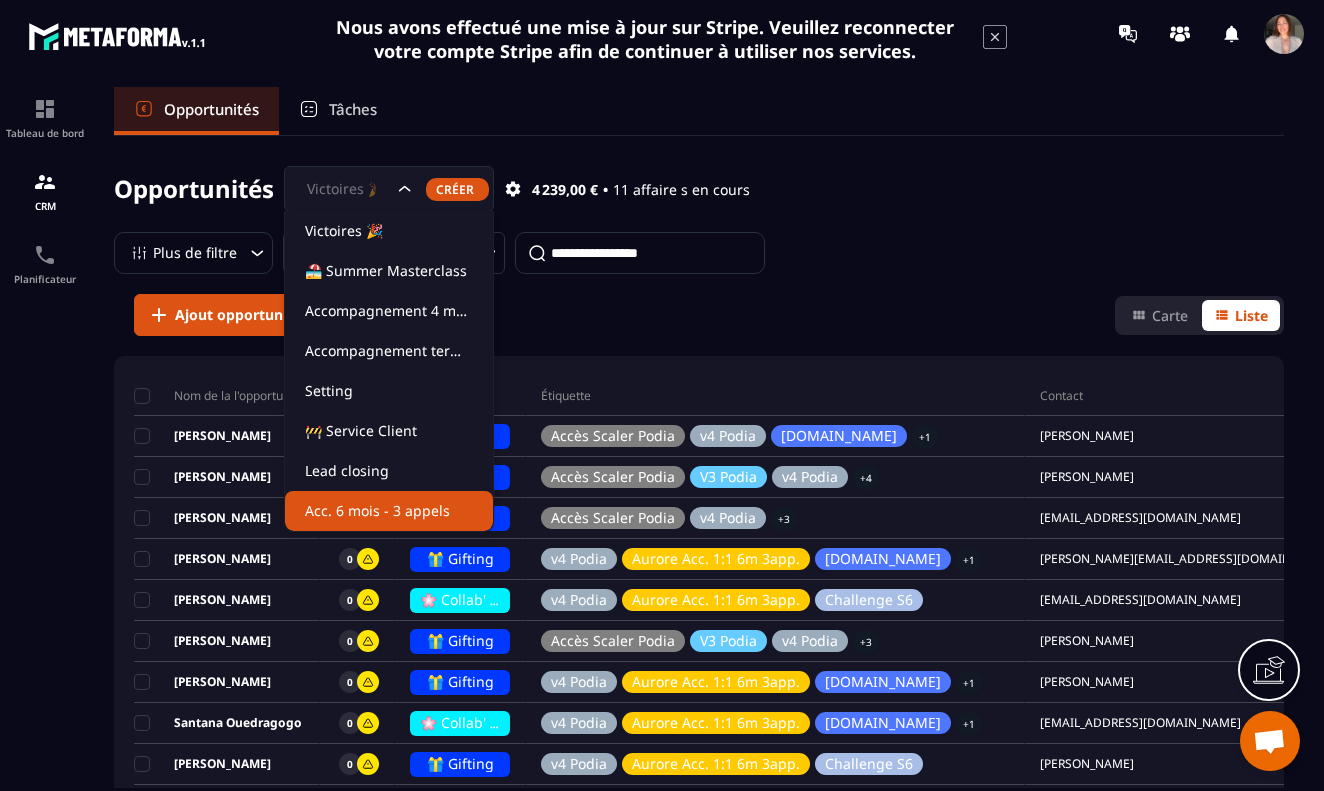 click on "Acc. 6 mois - 3 appels" 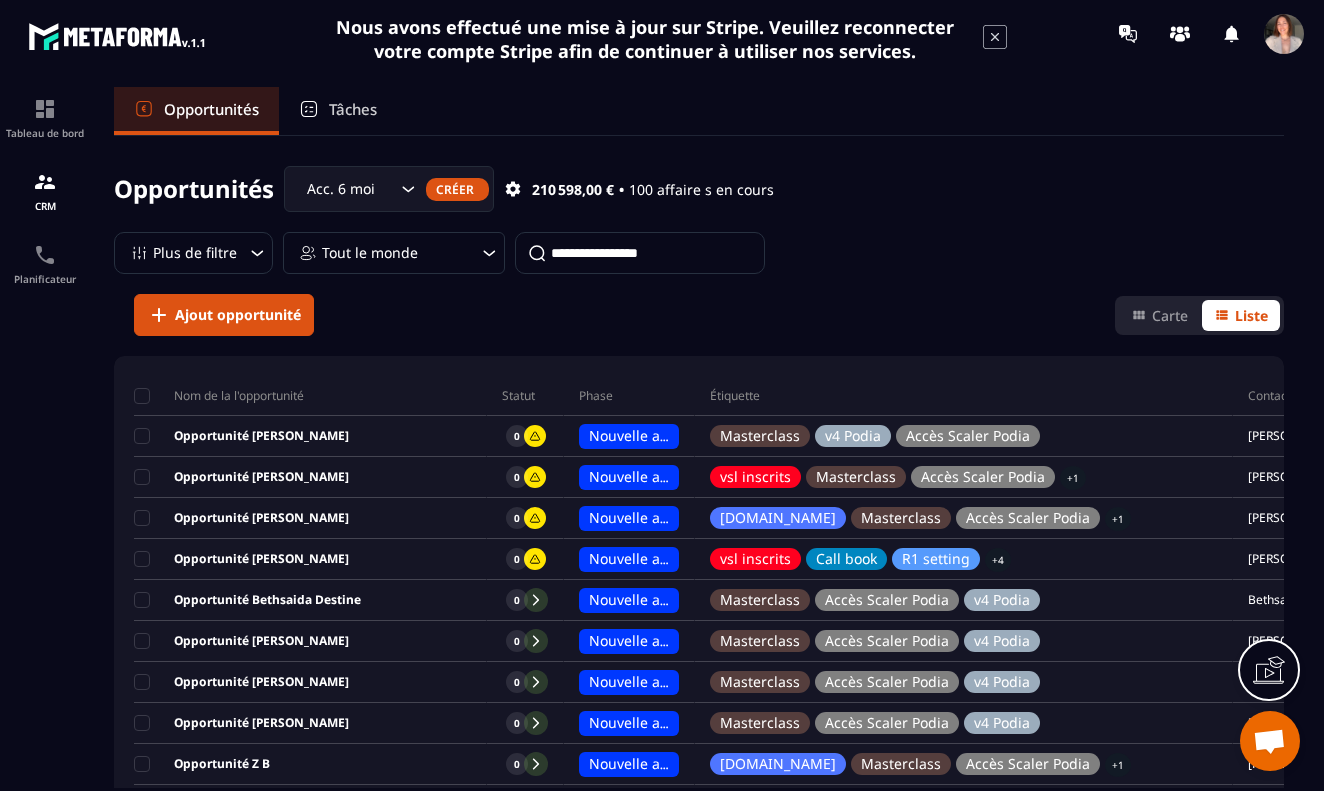 click on "Tout le monde" at bounding box center (394, 253) 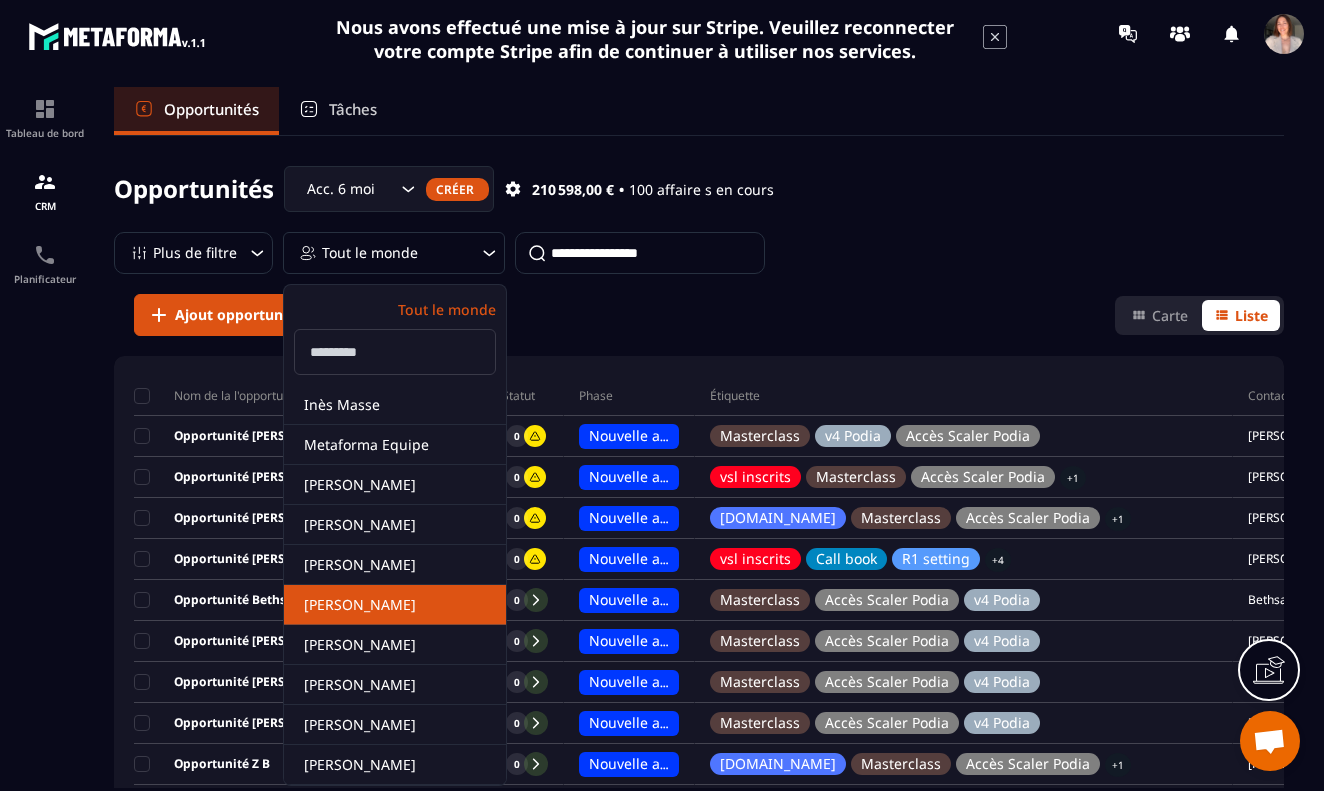 click on "[PERSON_NAME]" 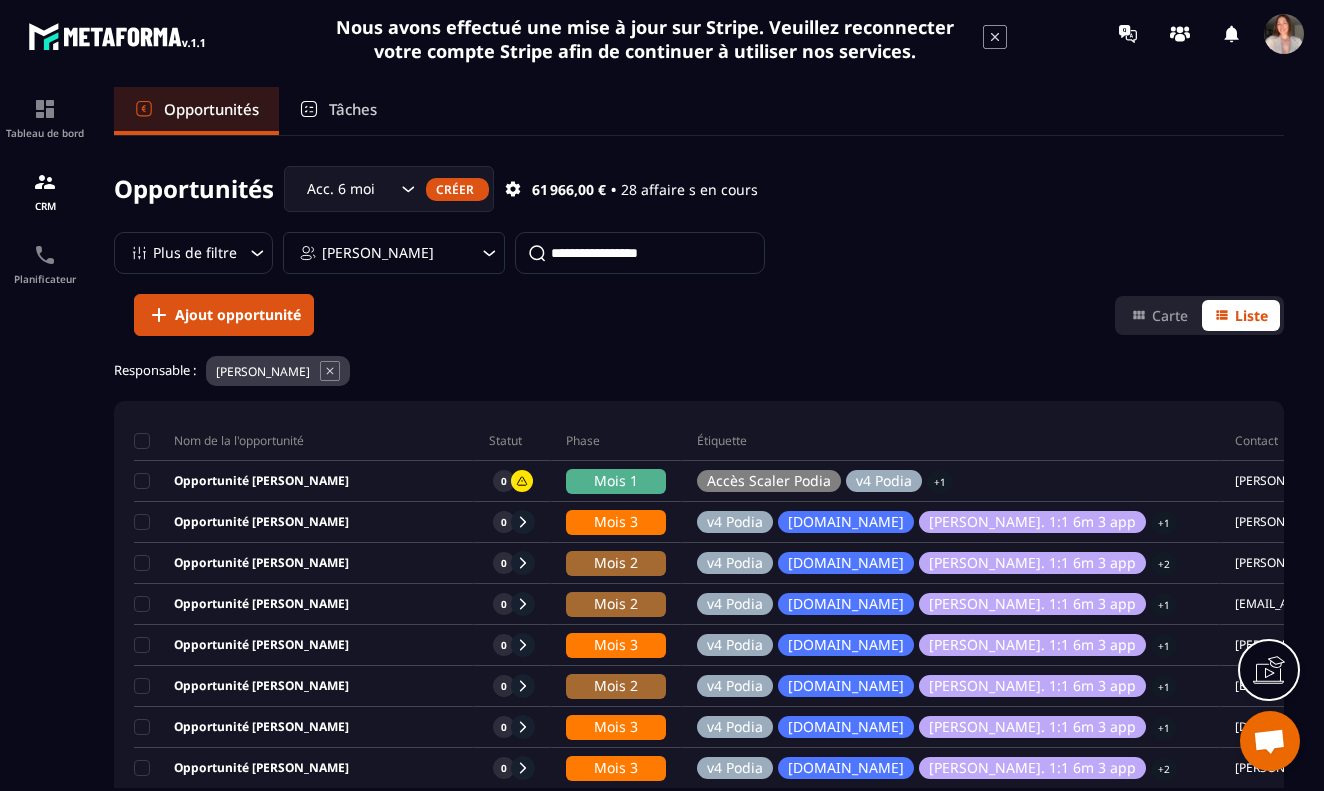 click on "Responsable :  [PERSON_NAME]" at bounding box center [699, 373] 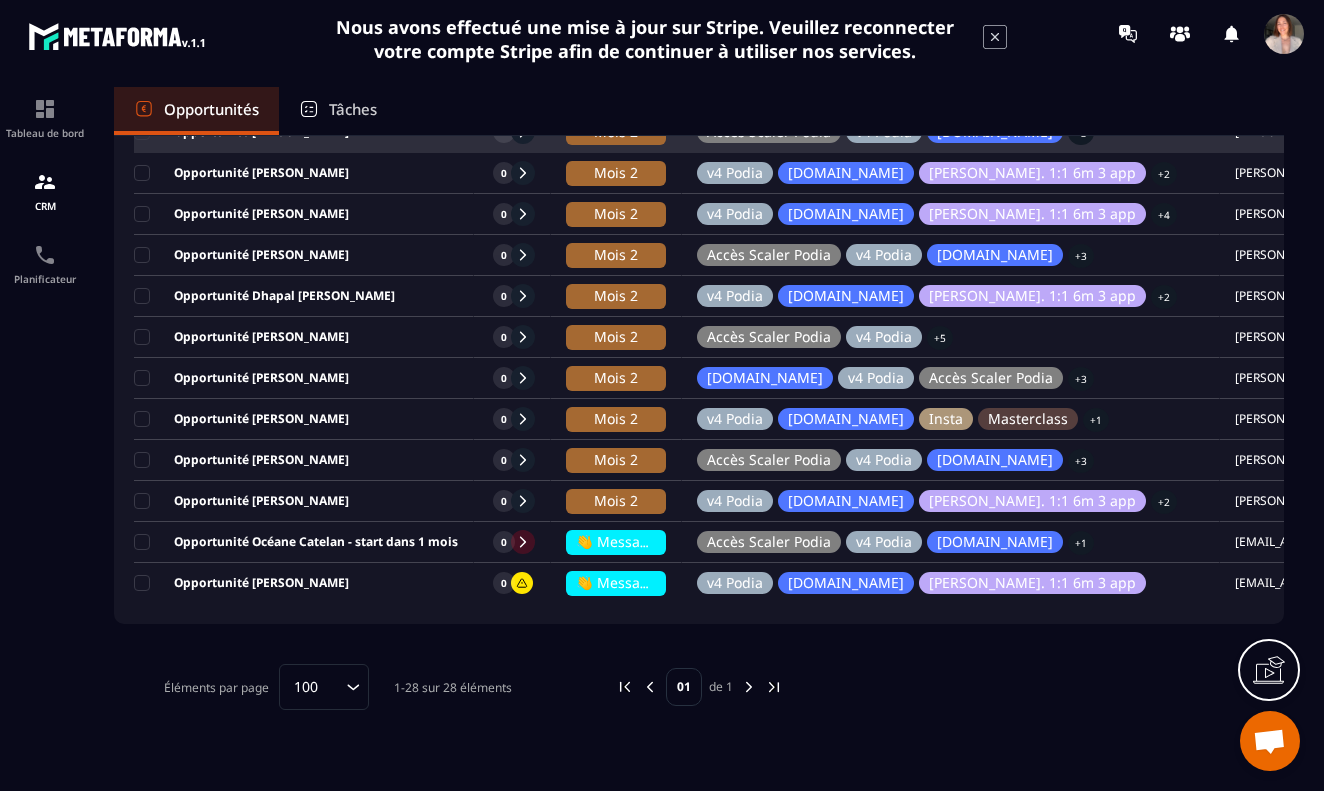scroll, scrollTop: 1012, scrollLeft: 0, axis: vertical 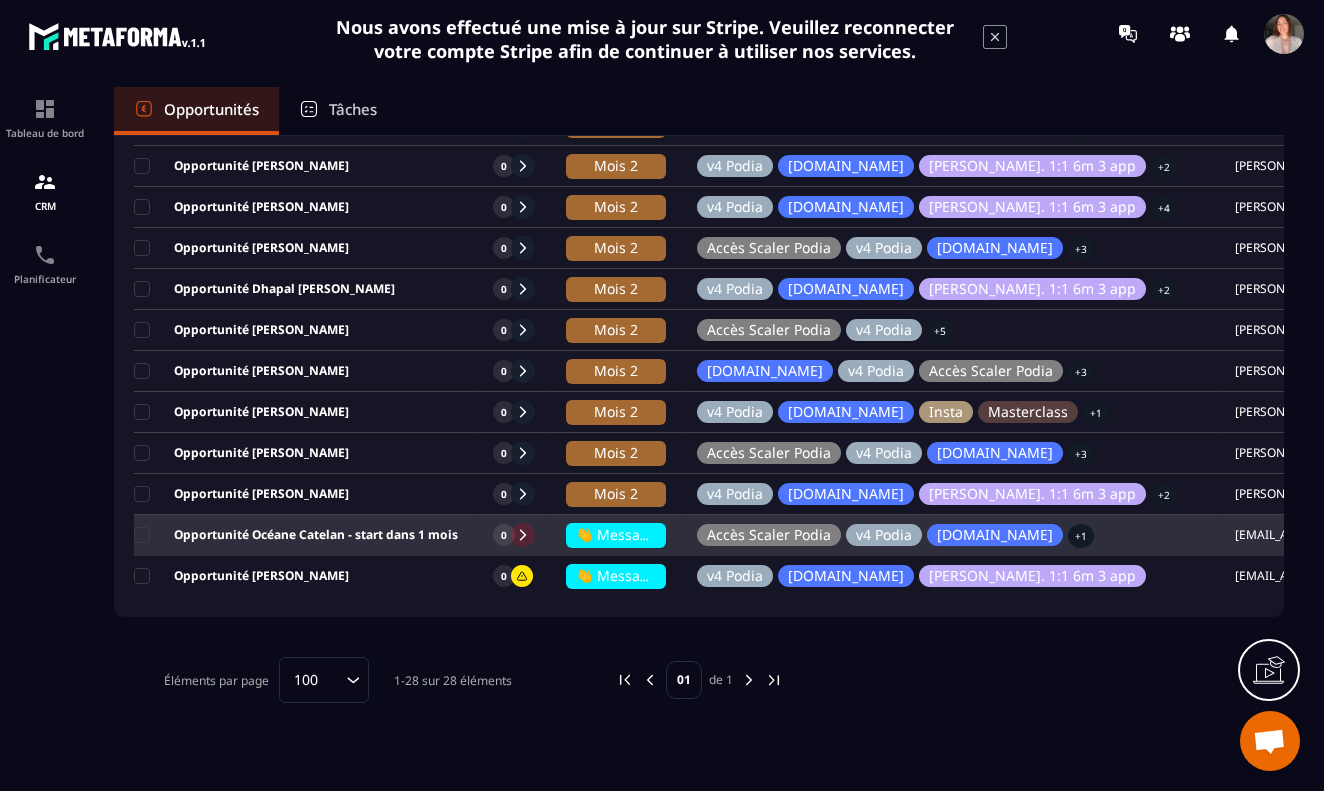click on "👋  Message de Bienvenue" at bounding box center (664, 534) 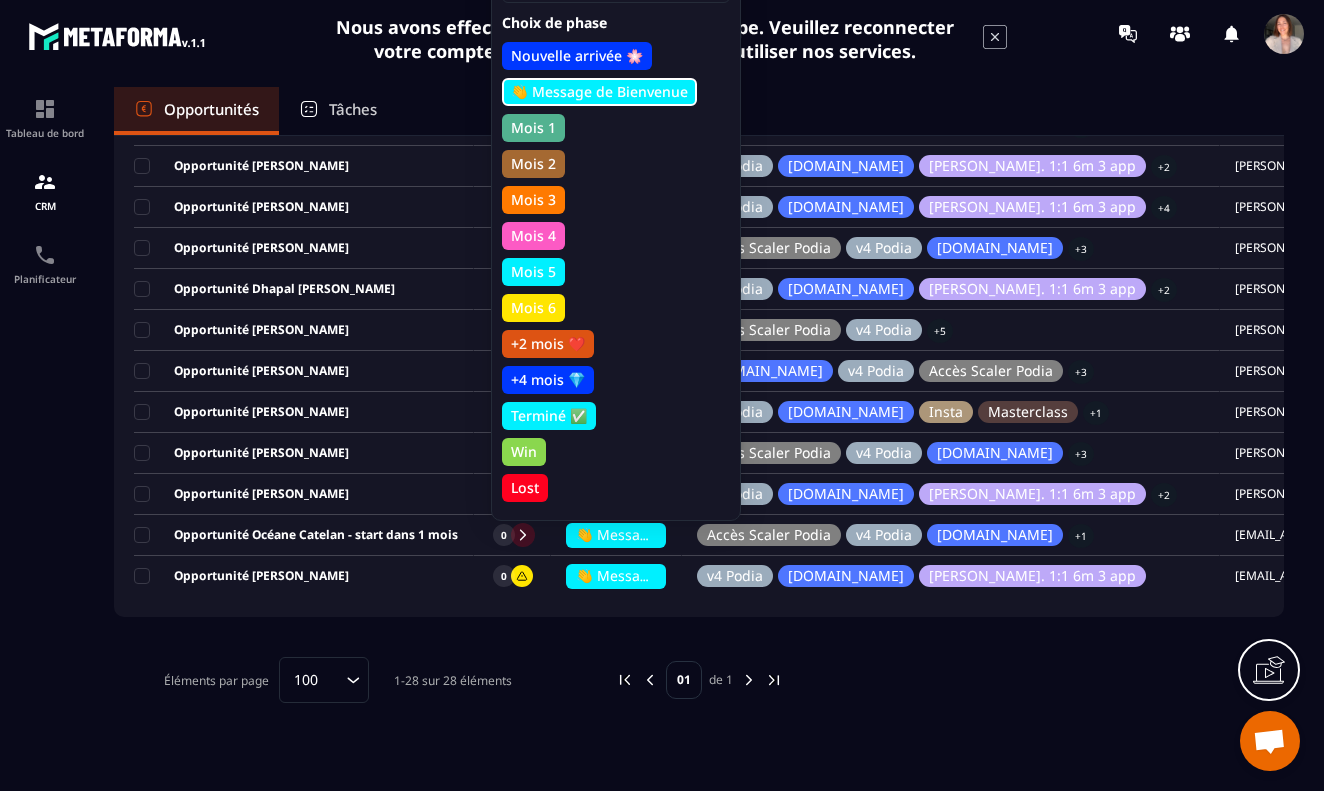 click on "👋  Message de Bienvenue" at bounding box center [599, 92] 